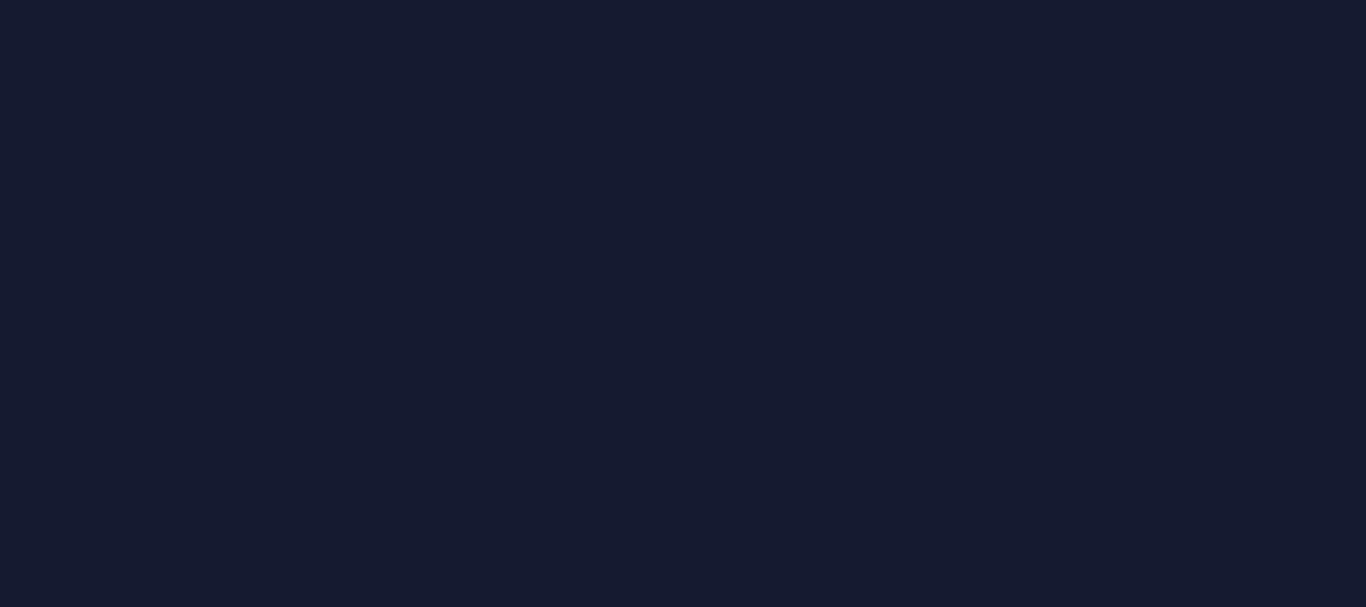 scroll, scrollTop: 0, scrollLeft: 0, axis: both 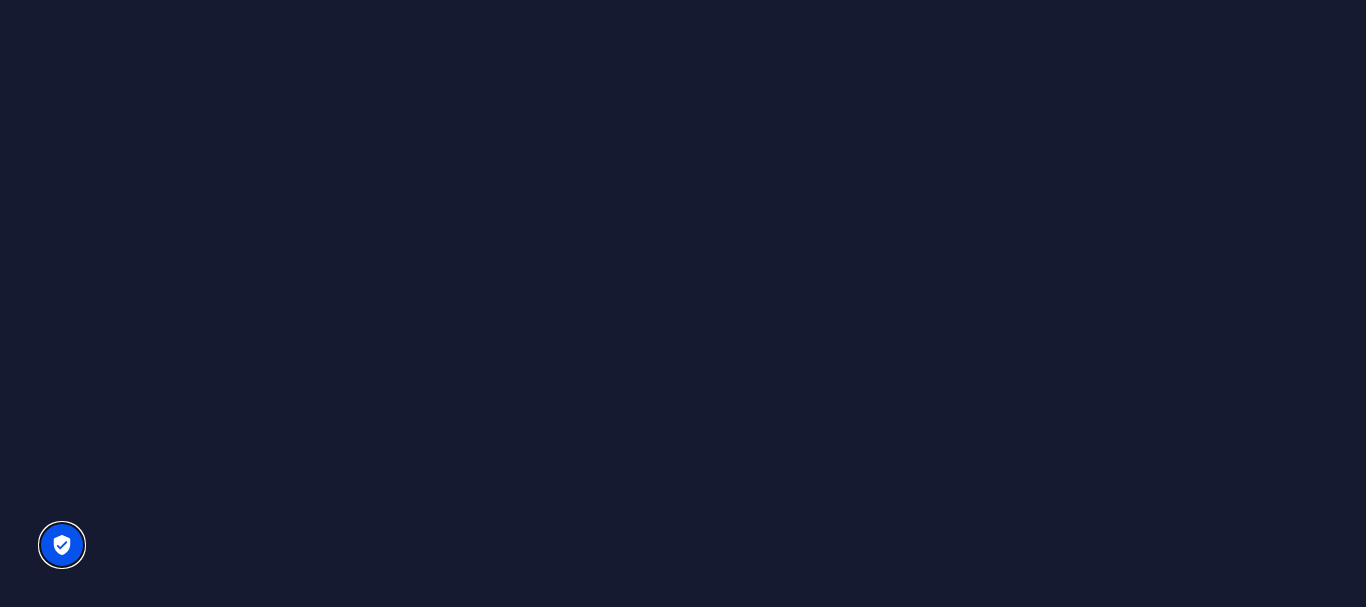 click at bounding box center (62, 545) 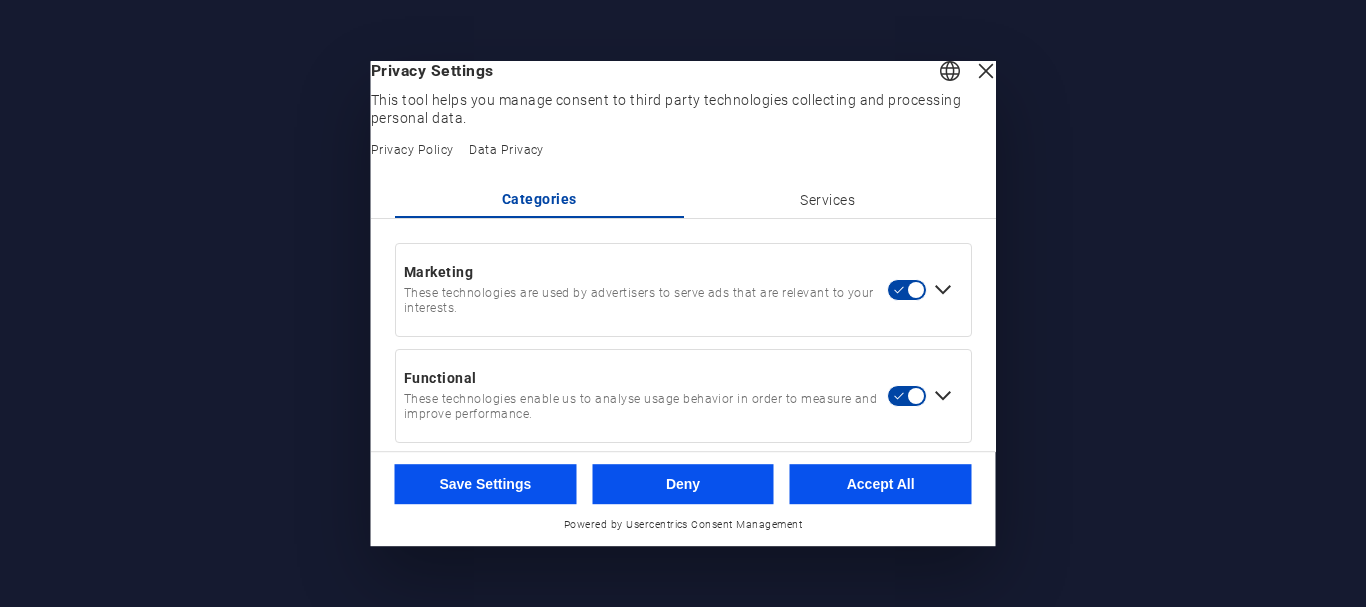 click at bounding box center (986, 71) 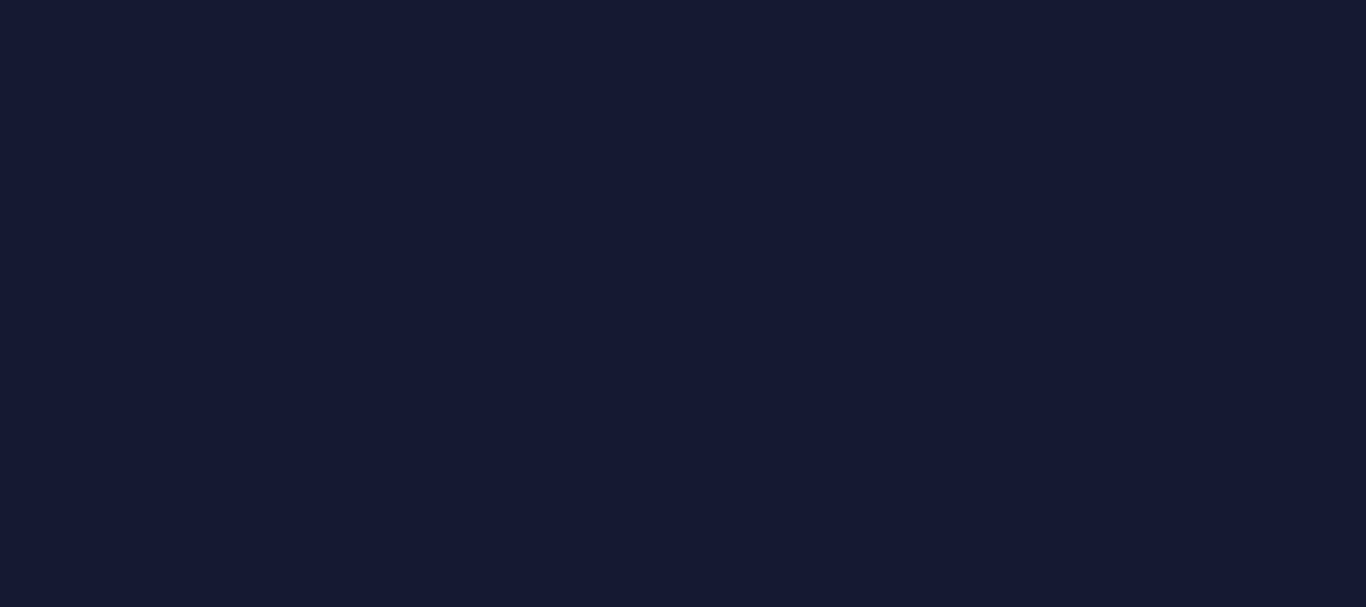 scroll, scrollTop: 0, scrollLeft: 0, axis: both 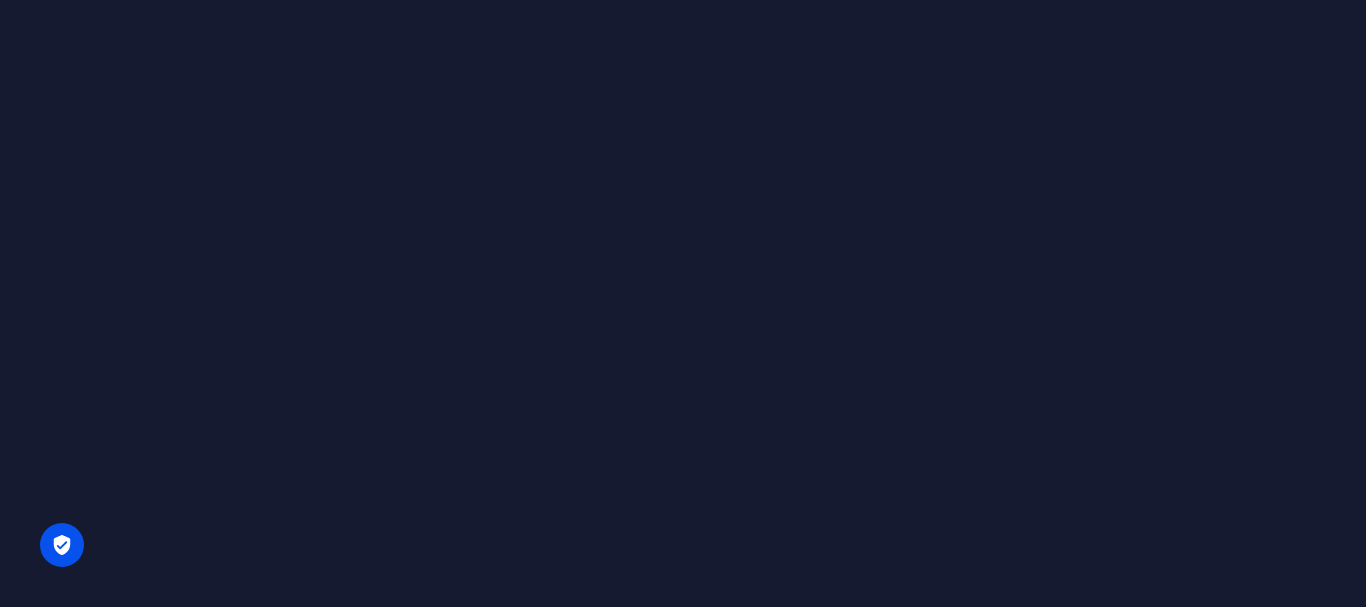 click at bounding box center (683, 303) 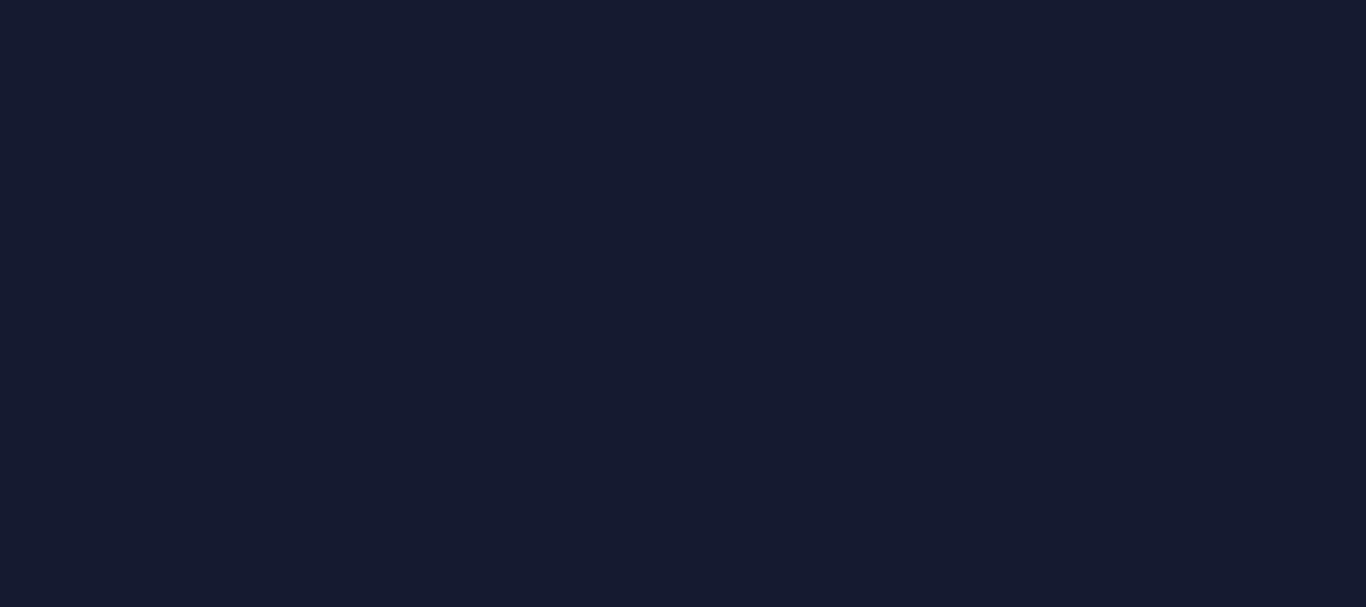 scroll, scrollTop: 0, scrollLeft: 0, axis: both 